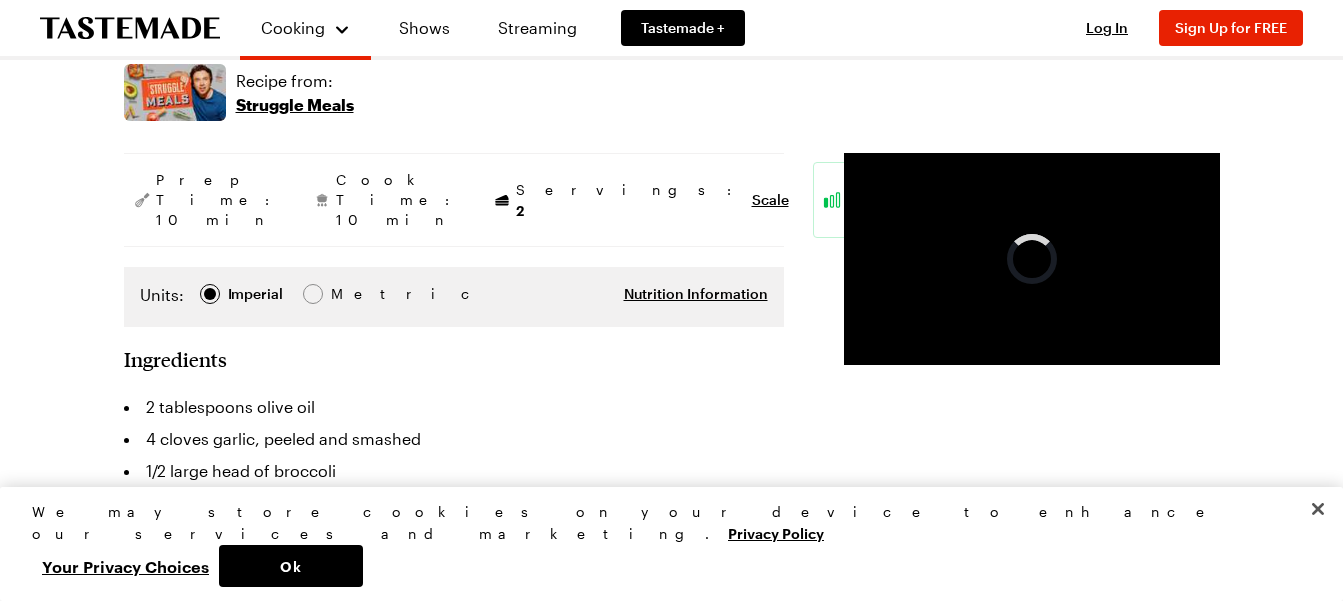 scroll, scrollTop: 600, scrollLeft: 0, axis: vertical 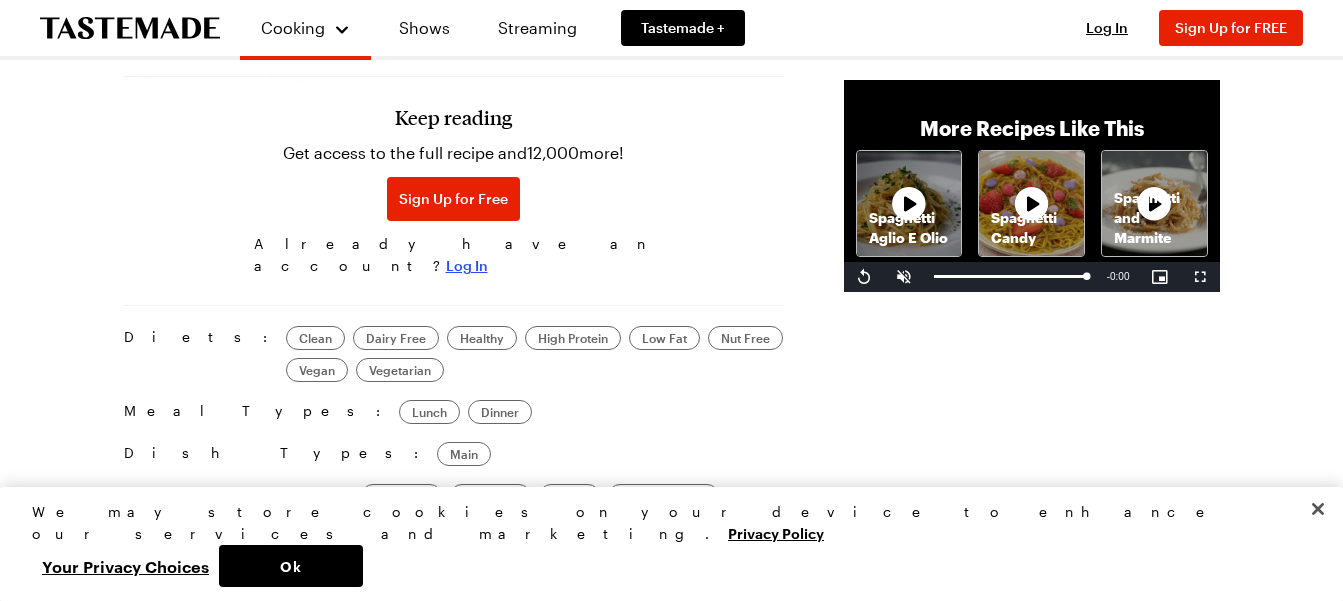 click on "Log In" at bounding box center [467, 266] 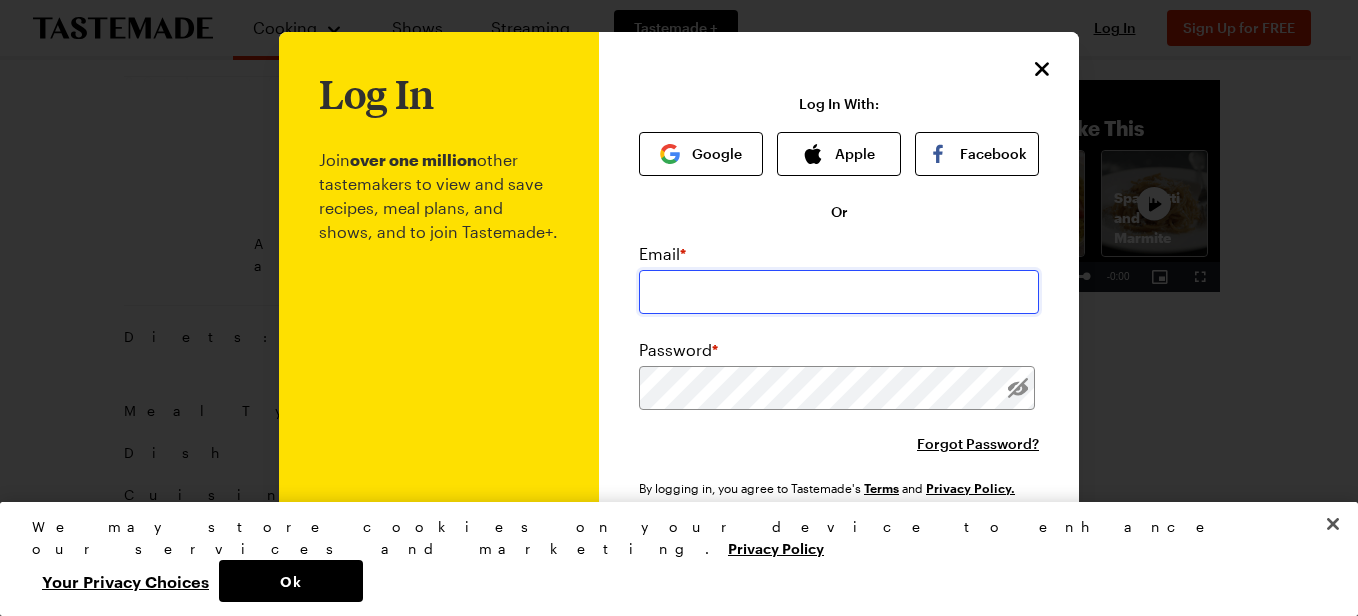 click at bounding box center (839, 292) 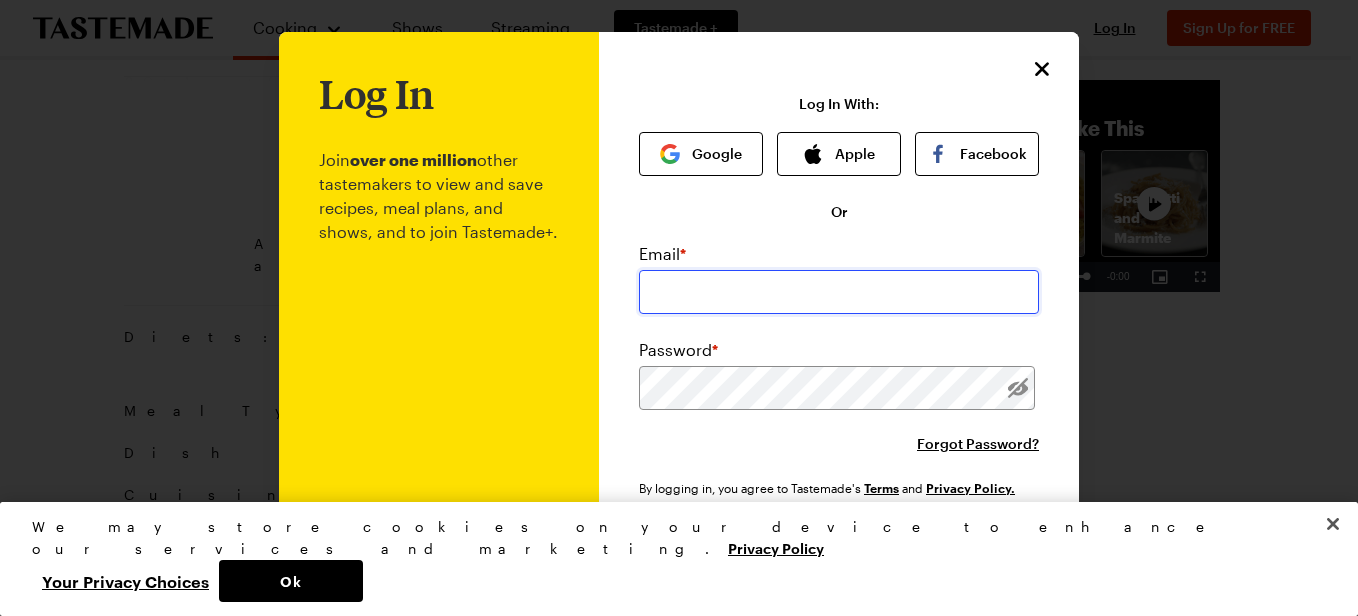 type on "[EMAIL]" 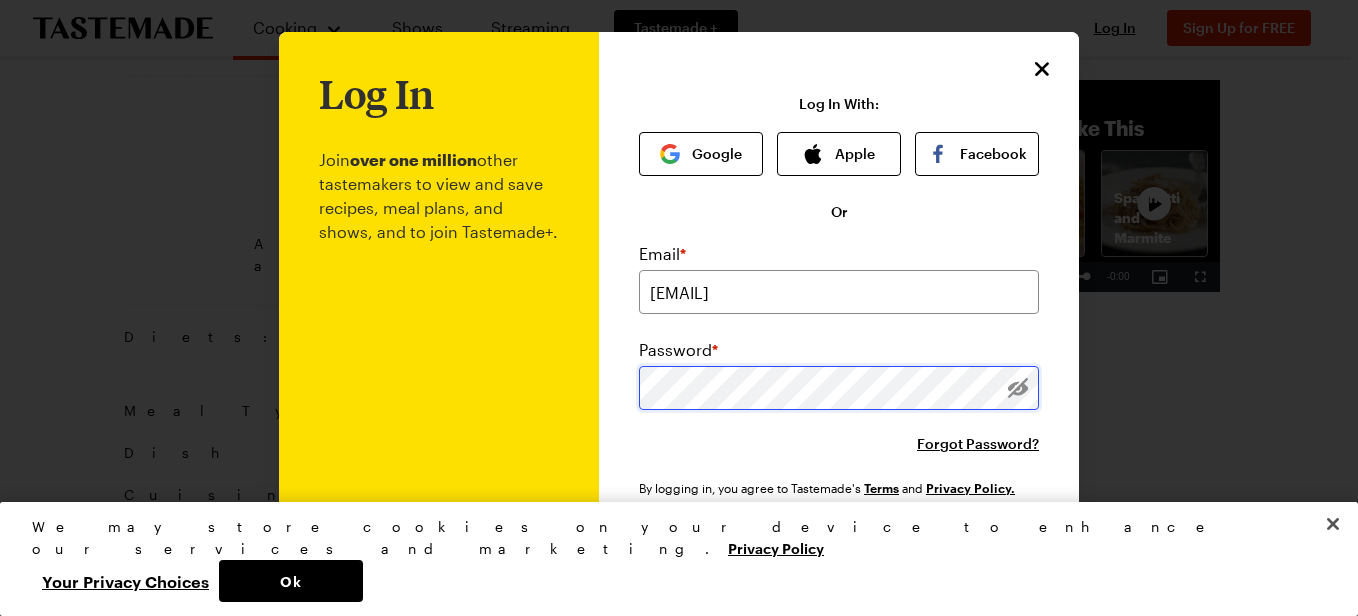 scroll, scrollTop: 153, scrollLeft: 0, axis: vertical 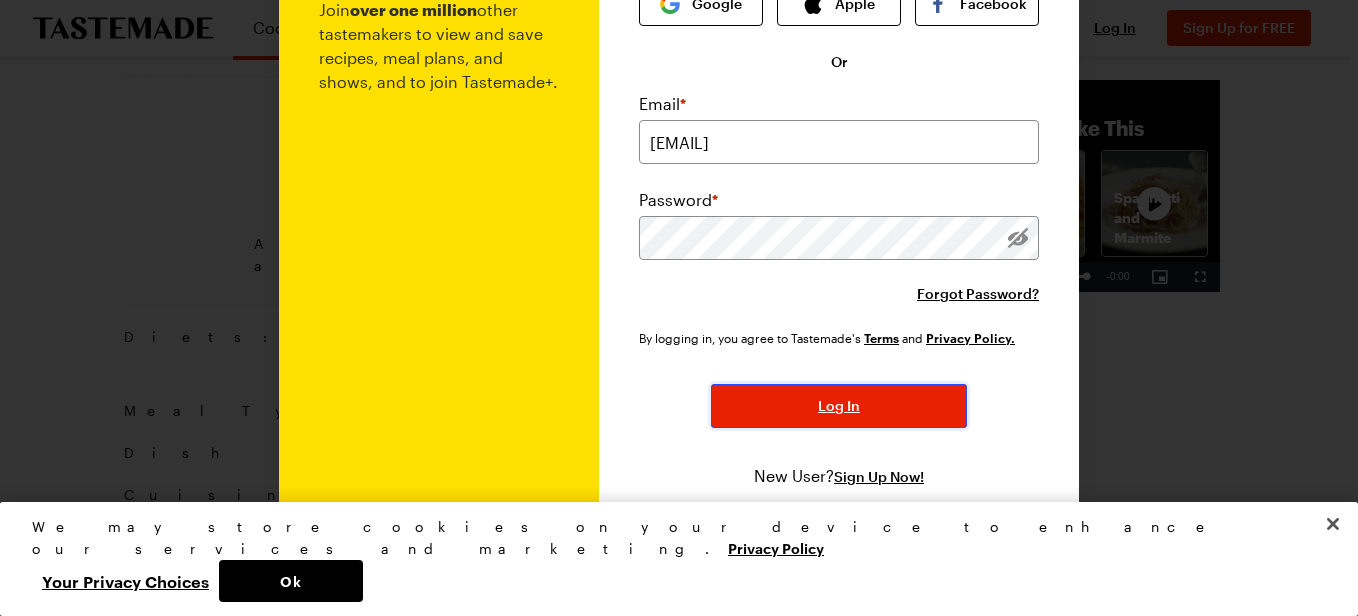 click on "Log In" at bounding box center (839, 406) 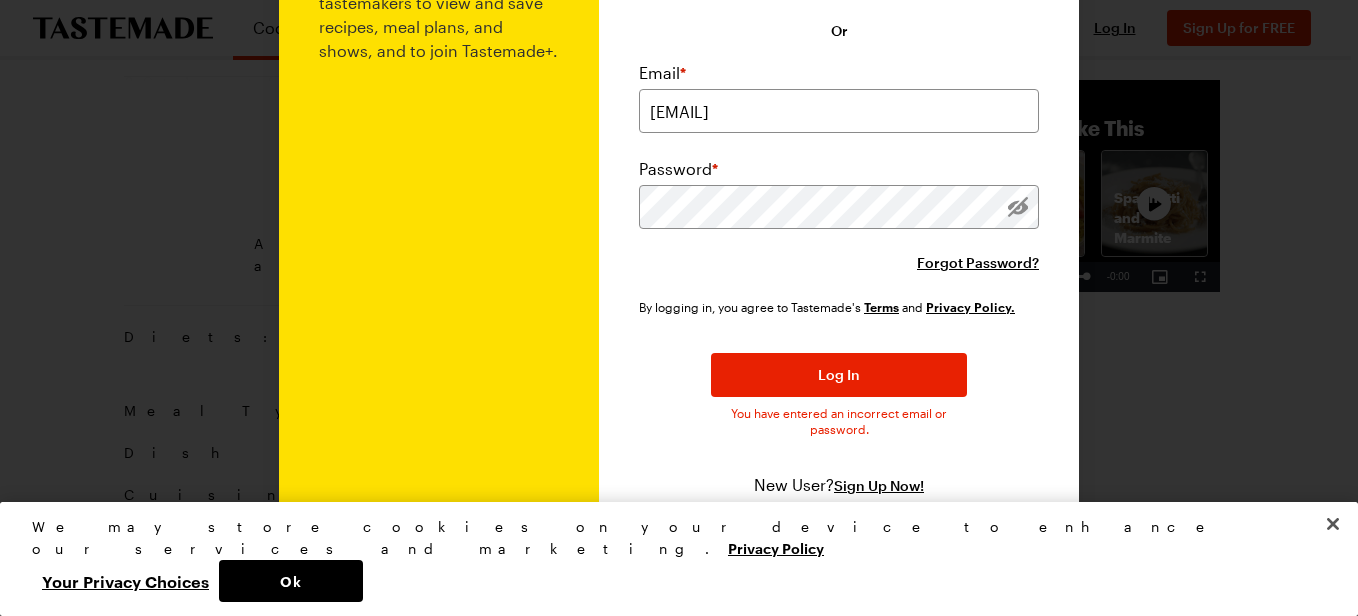 scroll, scrollTop: 193, scrollLeft: 0, axis: vertical 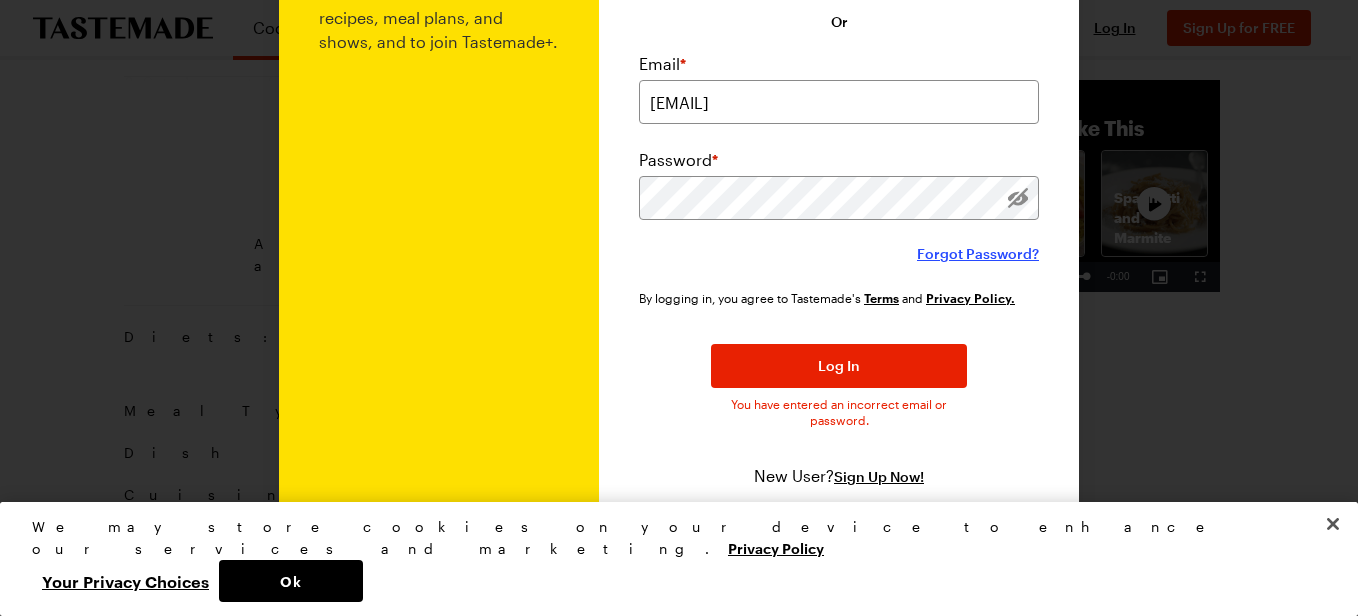 click on "Forgot Password?" at bounding box center (978, 254) 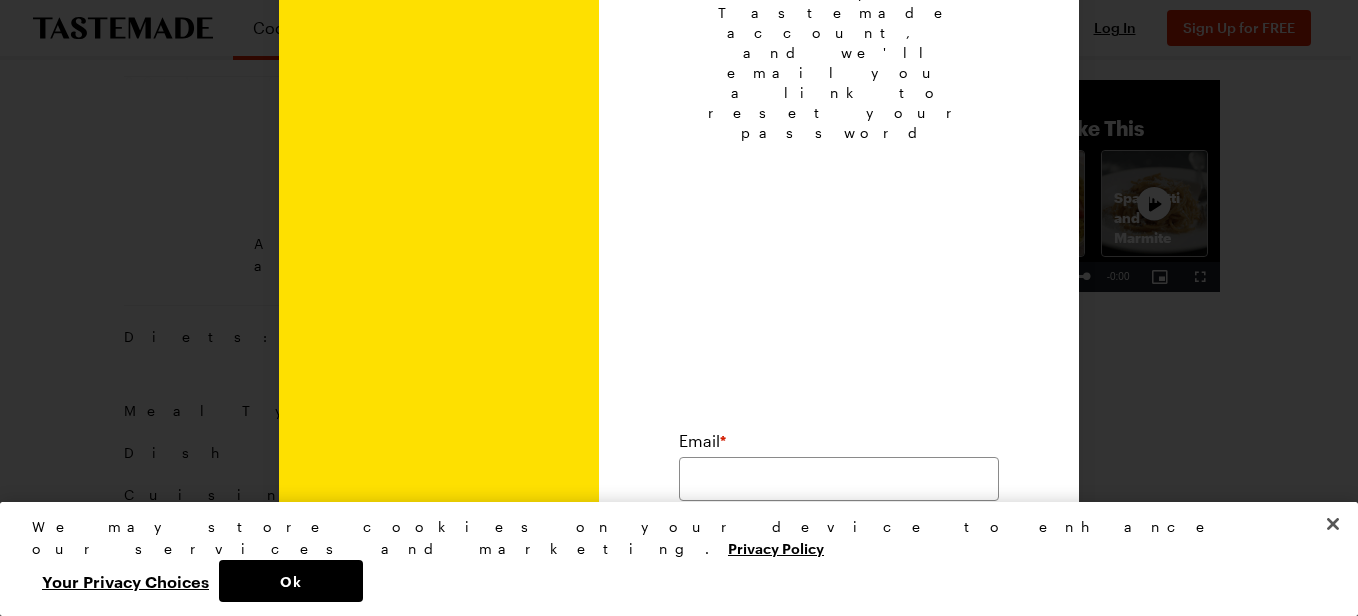 scroll, scrollTop: 207, scrollLeft: 0, axis: vertical 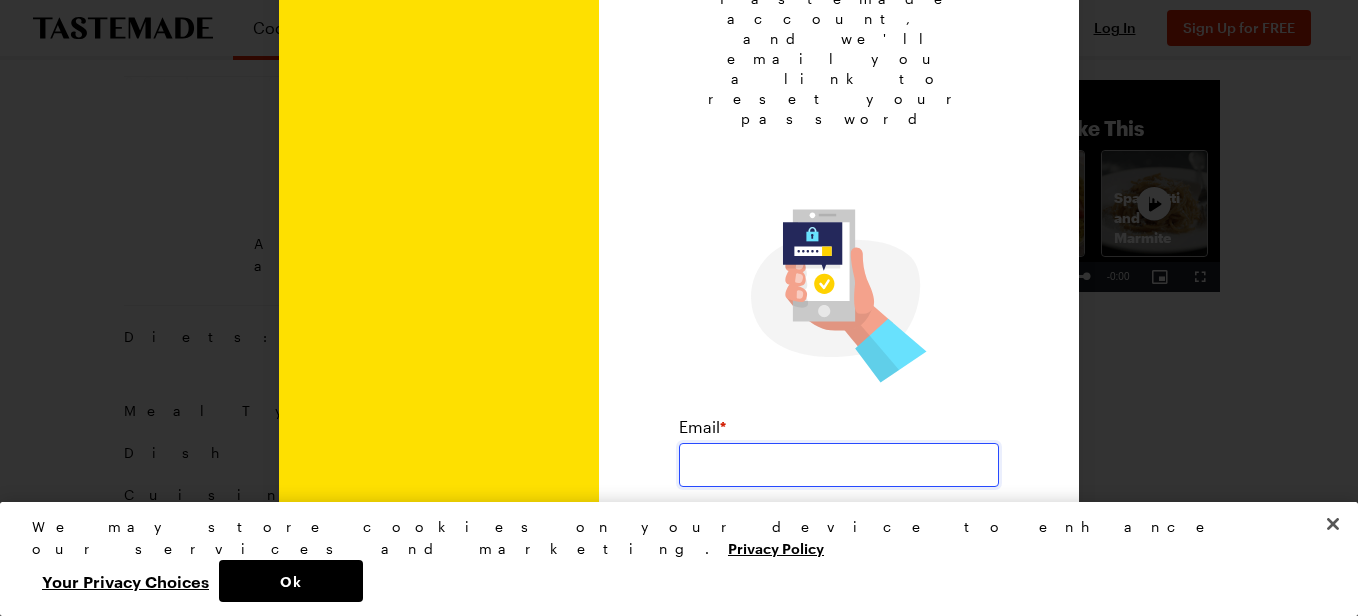click at bounding box center (839, 465) 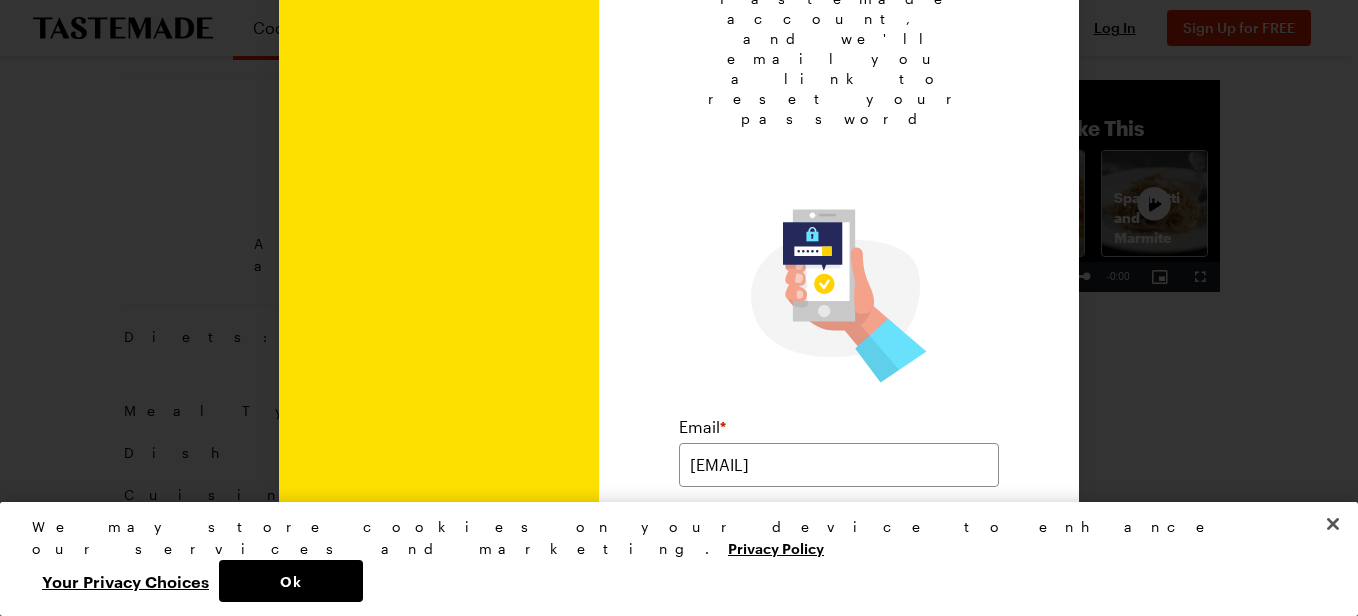 click on "Submit" at bounding box center [839, 541] 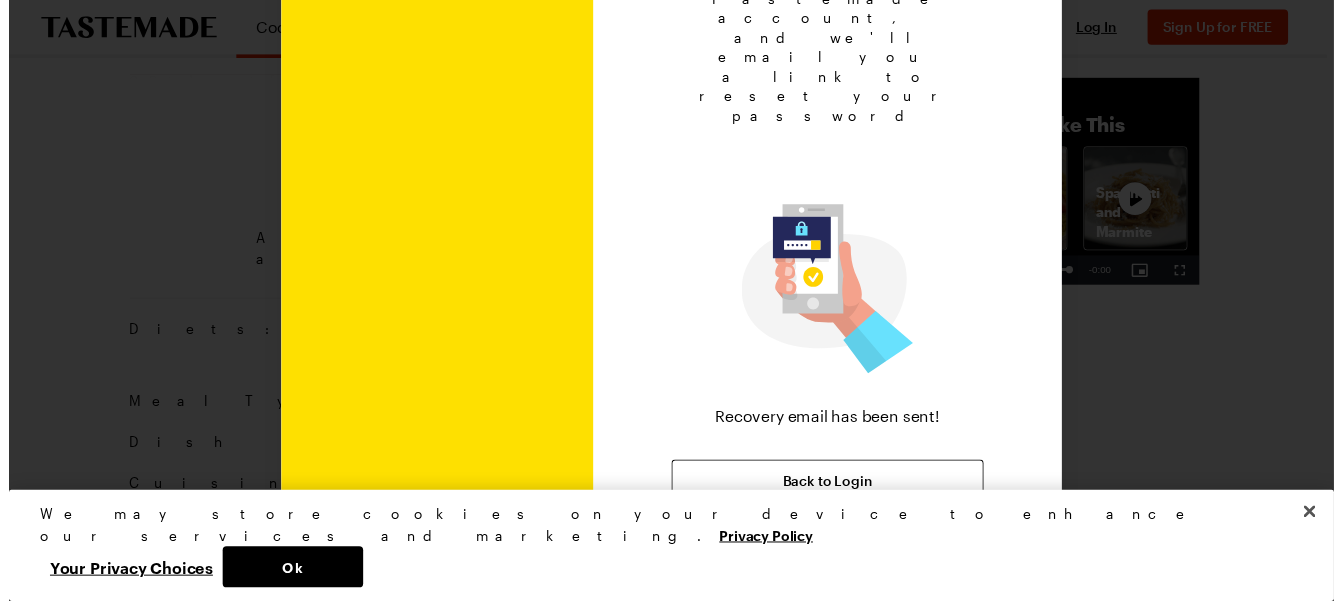 scroll, scrollTop: 75, scrollLeft: 0, axis: vertical 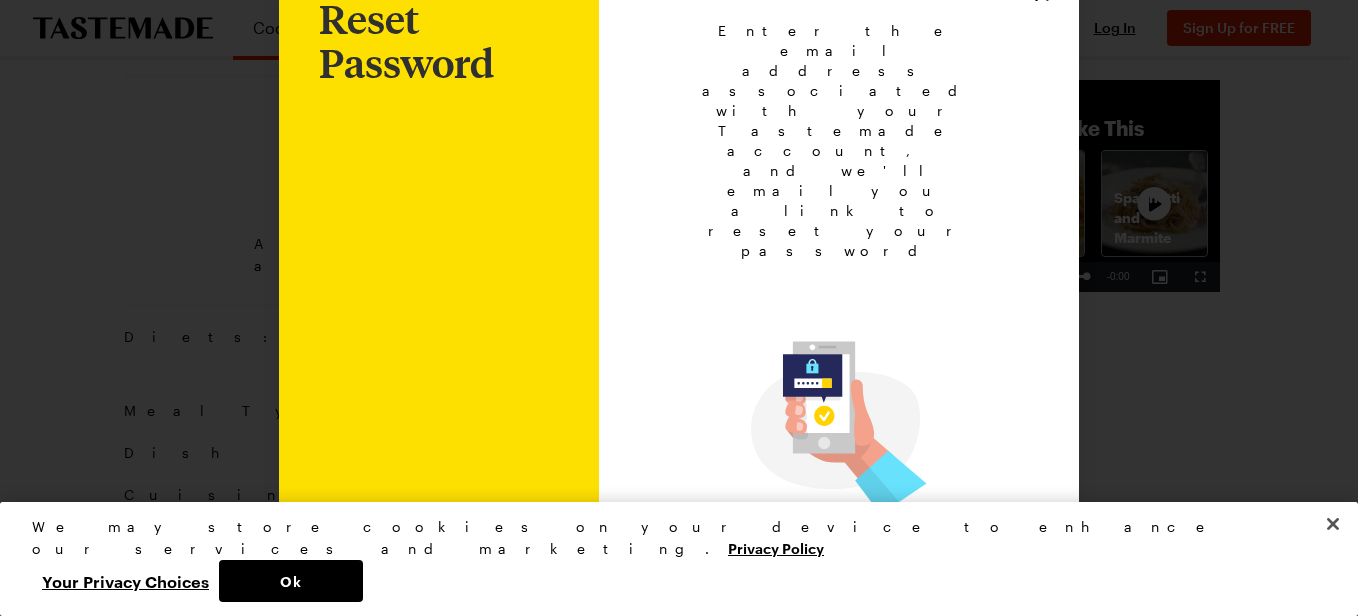 click on "Back to Login" at bounding box center [839, 625] 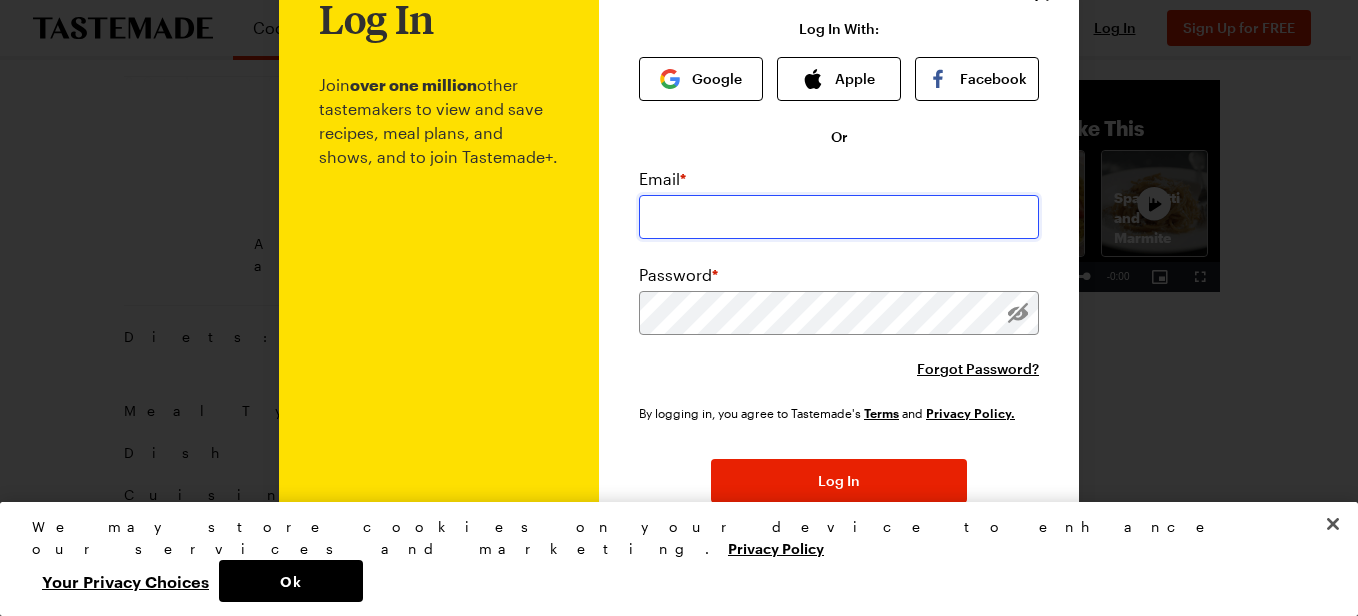 click at bounding box center (839, 217) 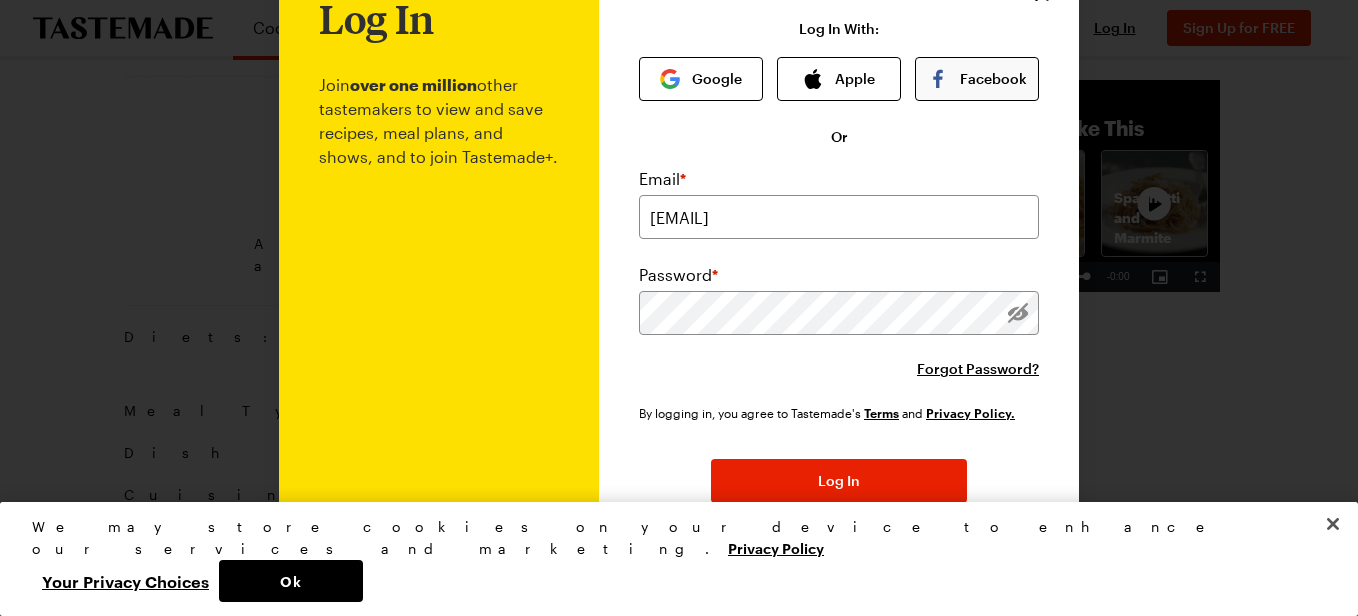 click on "Facebook" at bounding box center [977, 79] 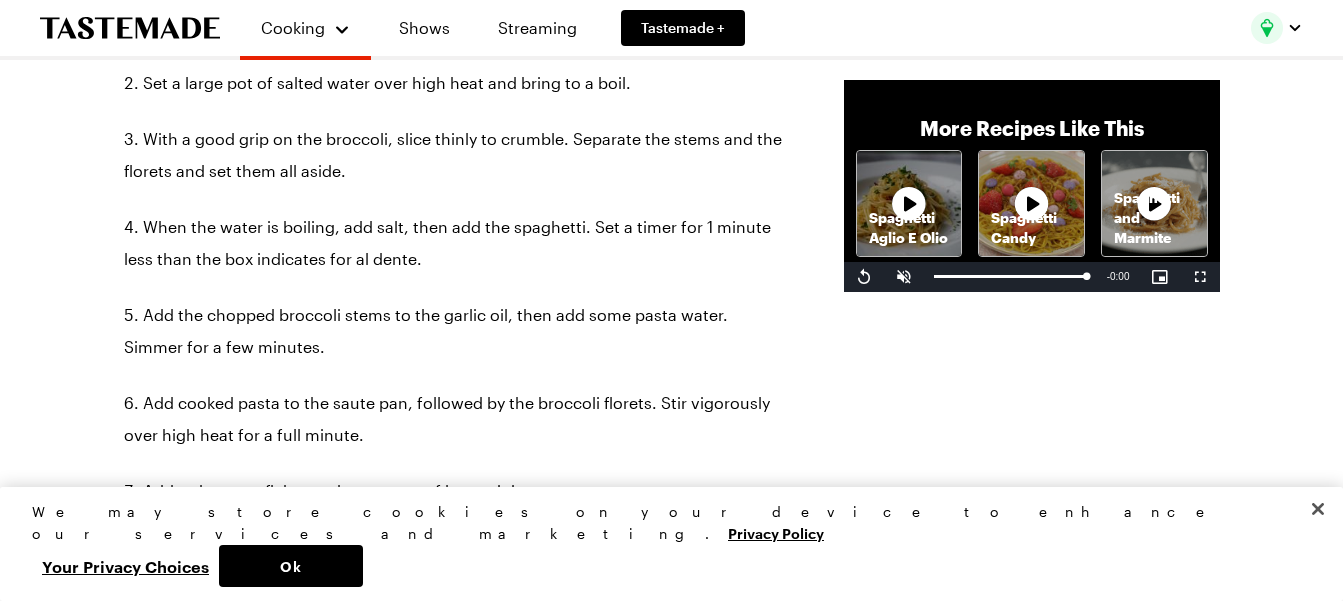 type on "x" 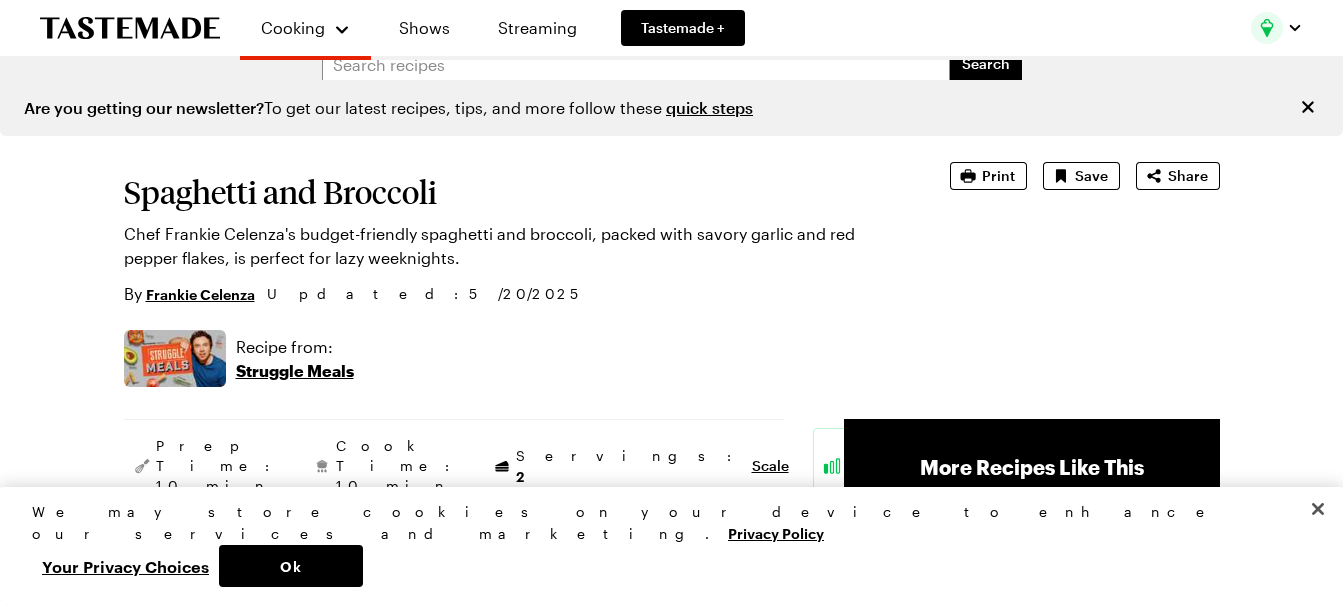 scroll, scrollTop: 0, scrollLeft: 0, axis: both 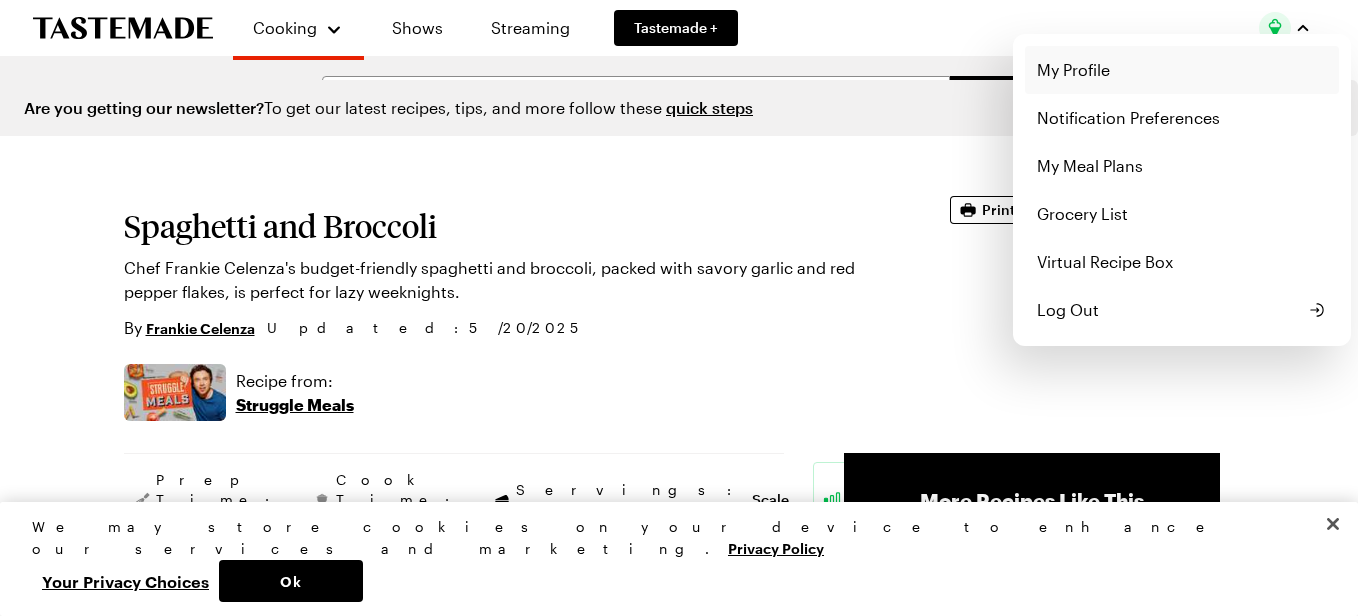 drag, startPoint x: 1066, startPoint y: 70, endPoint x: 1015, endPoint y: 164, distance: 106.94391 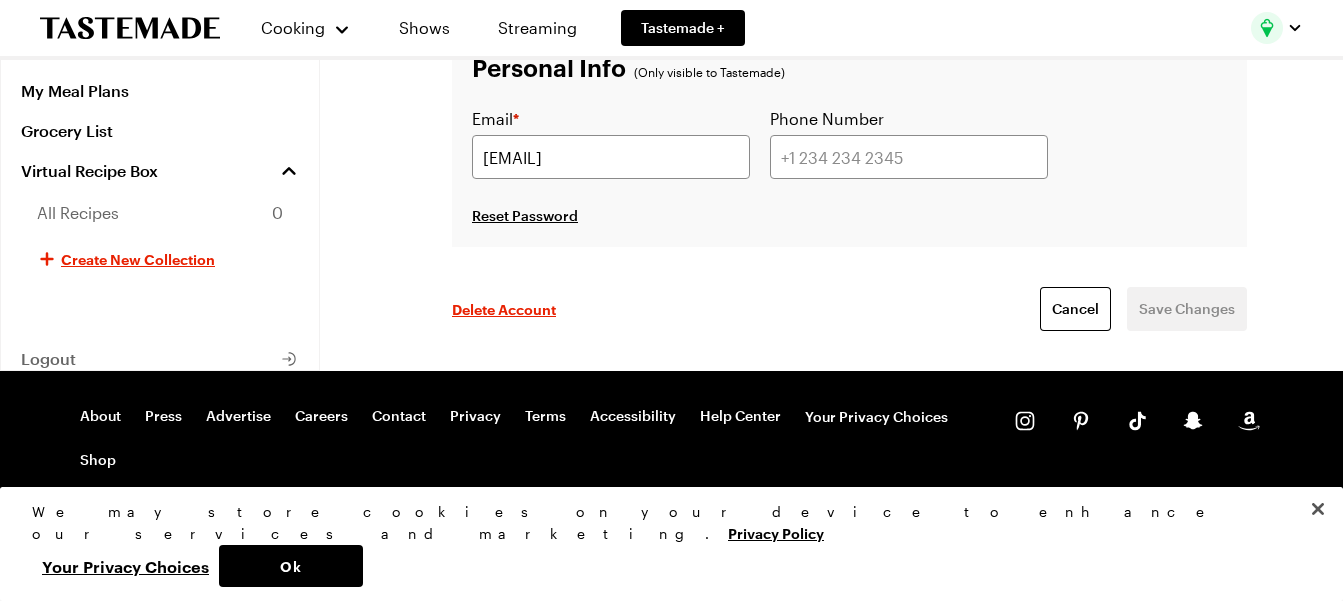 scroll, scrollTop: 619, scrollLeft: 0, axis: vertical 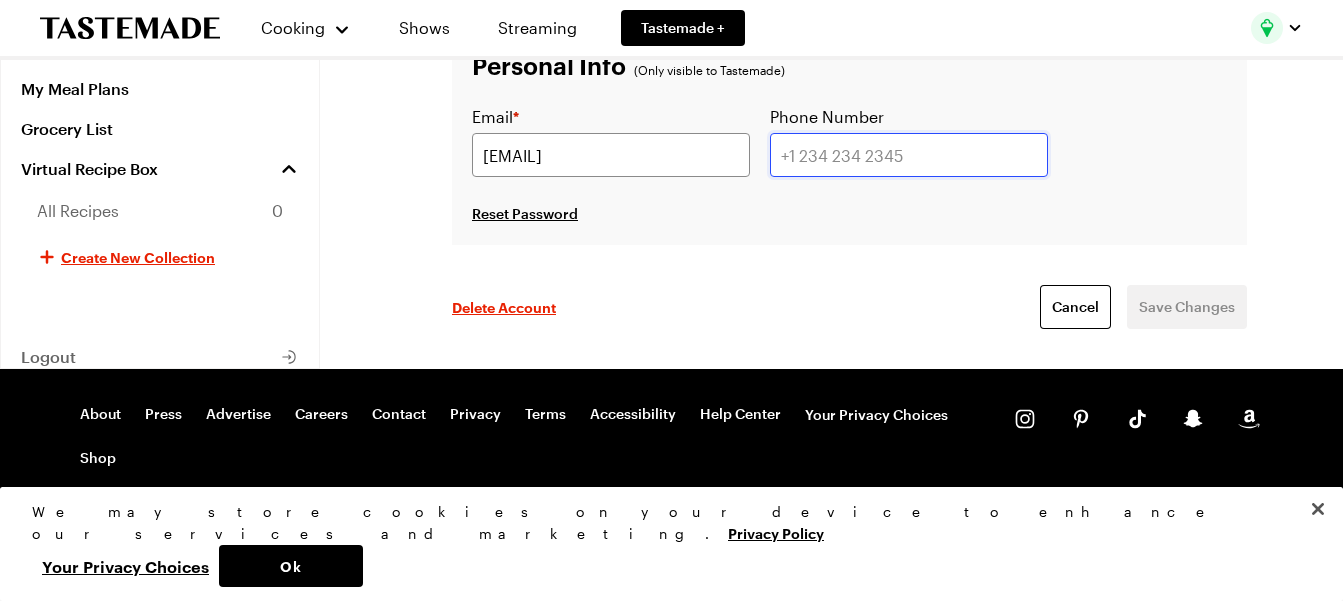 click at bounding box center (909, 155) 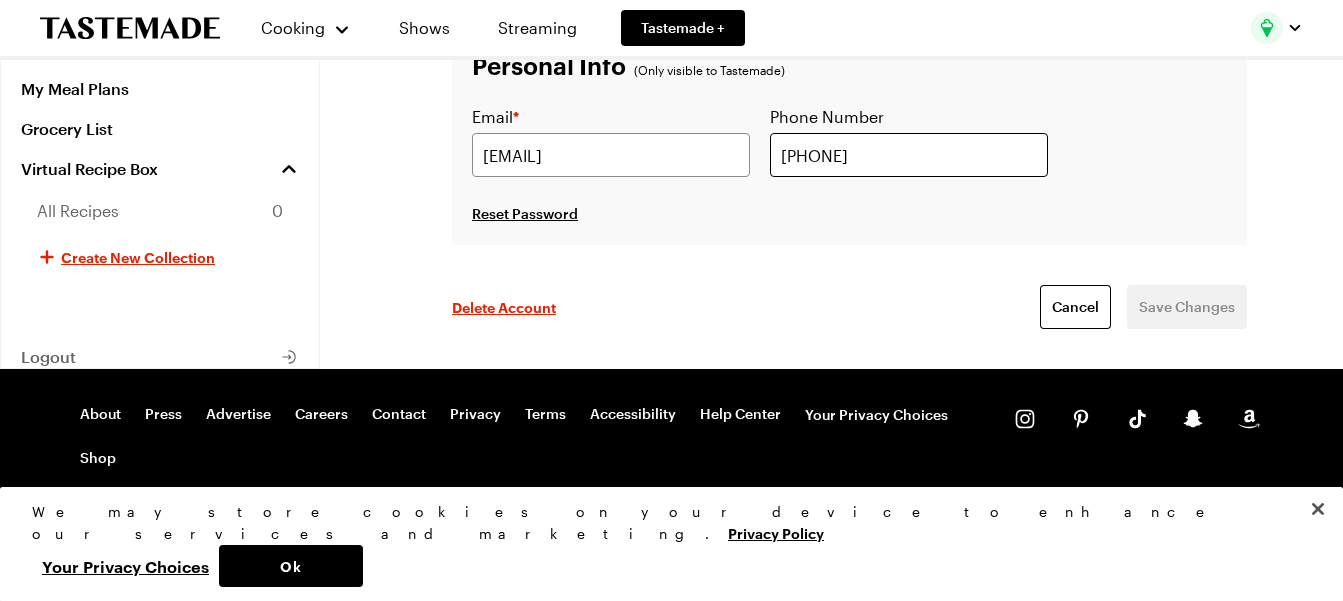 type on "[CITY]" 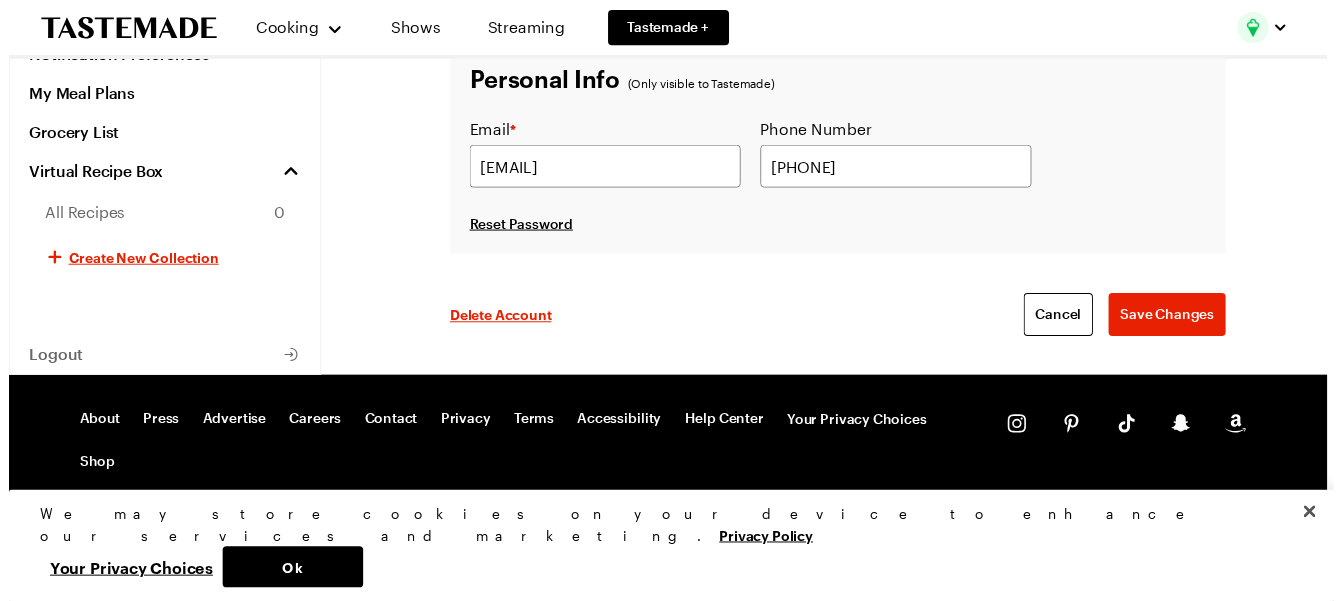 scroll, scrollTop: 556, scrollLeft: 0, axis: vertical 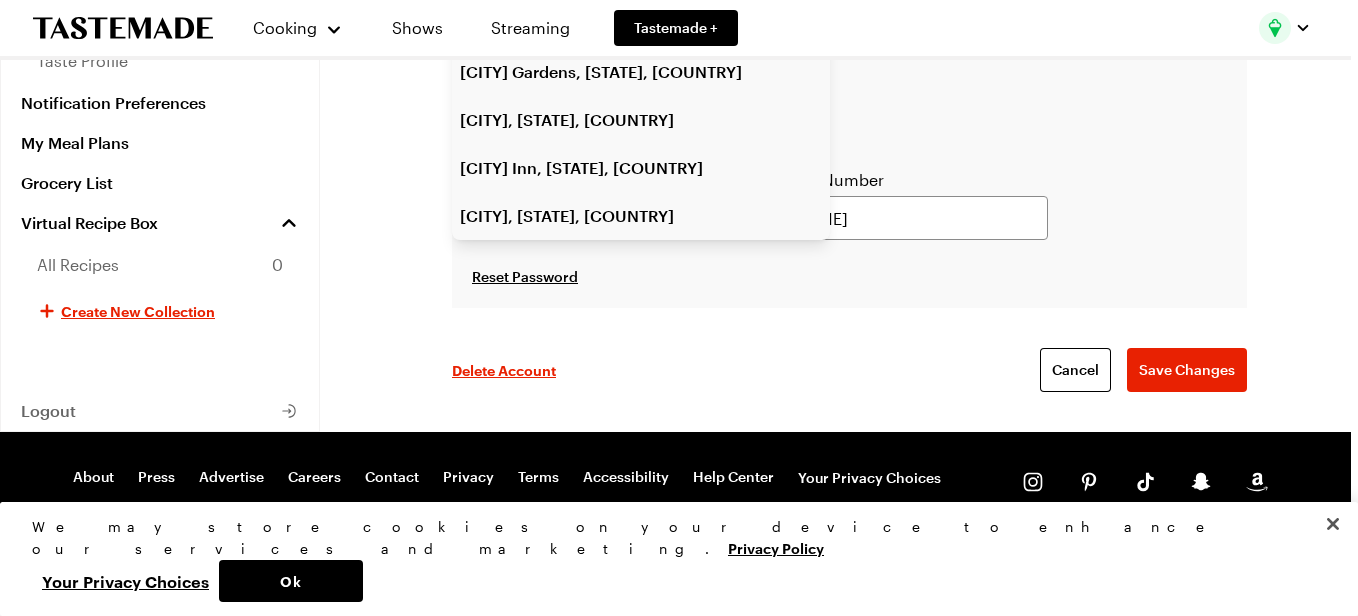 click on "General Info First Name [FIRST] Last Name [LAST] City, State, Country [CITY], [STATE], [COUNTRY] [CITY] Gardens, [STATE], [COUNTRY] [CITY], [STATE], [COUNTRY] [CITY] Inn, [STATE], [COUNTRY] [CITY] Lake, [STATE], [COUNTRY] Personal Info (Only visible to Tastemade) Email  * [EMAIL] Phone Number [PHONE] Reset Password Delete Account Cancel Save Changes" at bounding box center (849, 94) 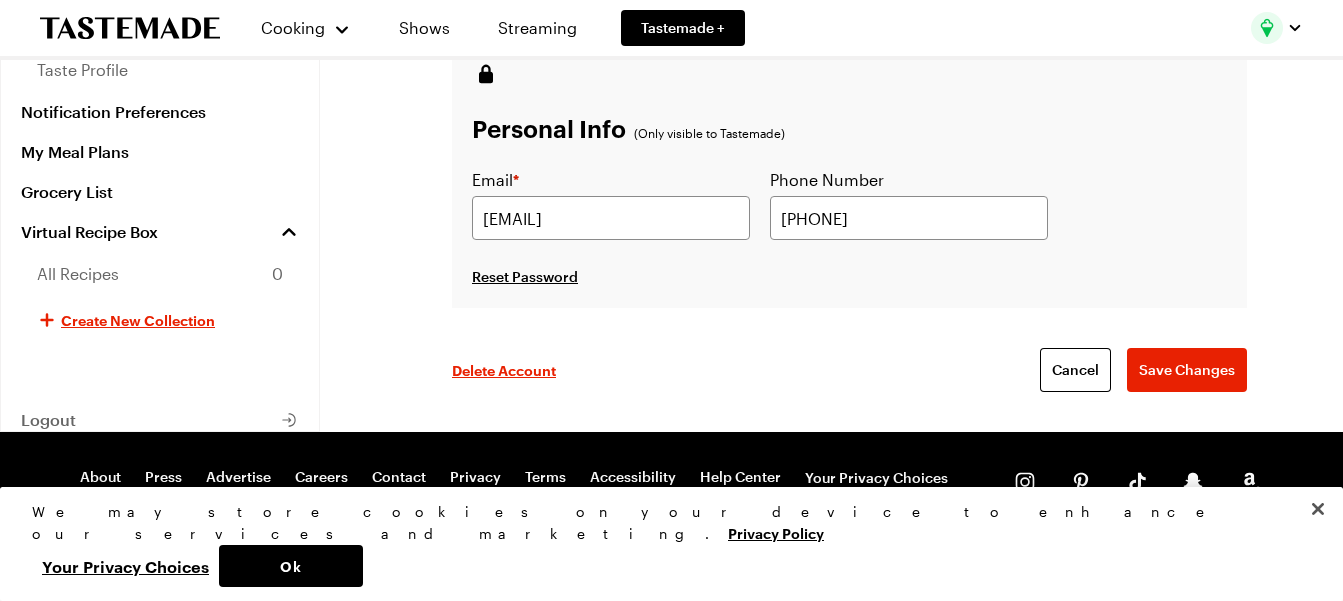 click on "Reset Password" at bounding box center [849, 276] 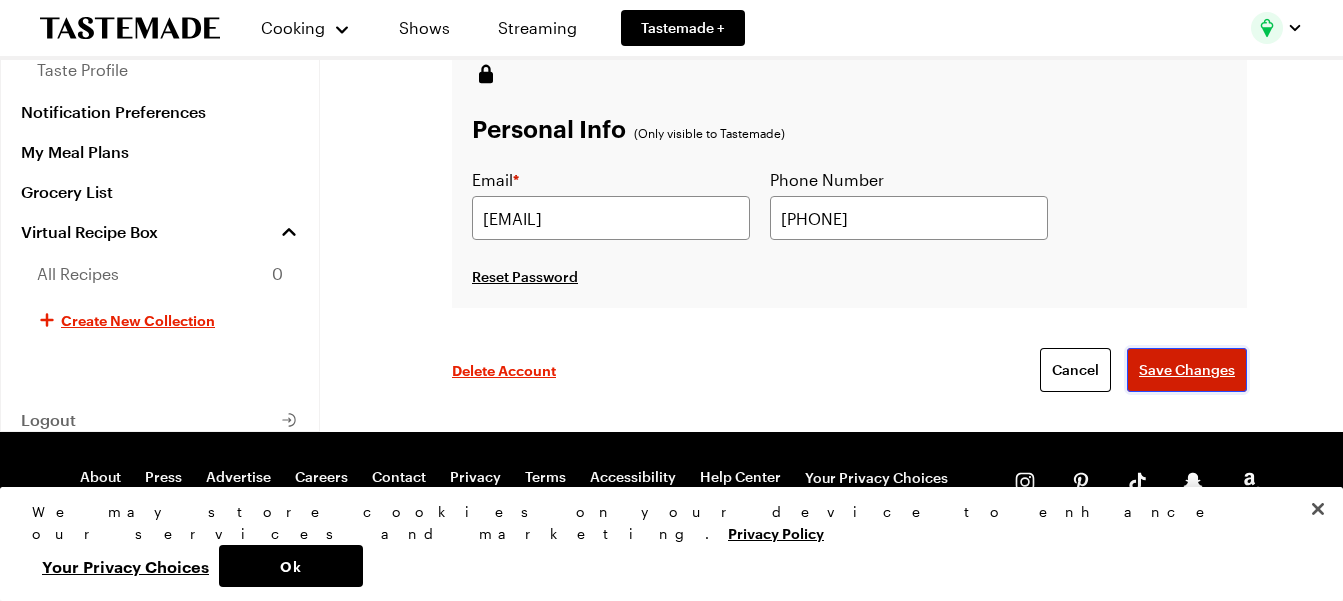 click on "Save Changes" at bounding box center [1187, 370] 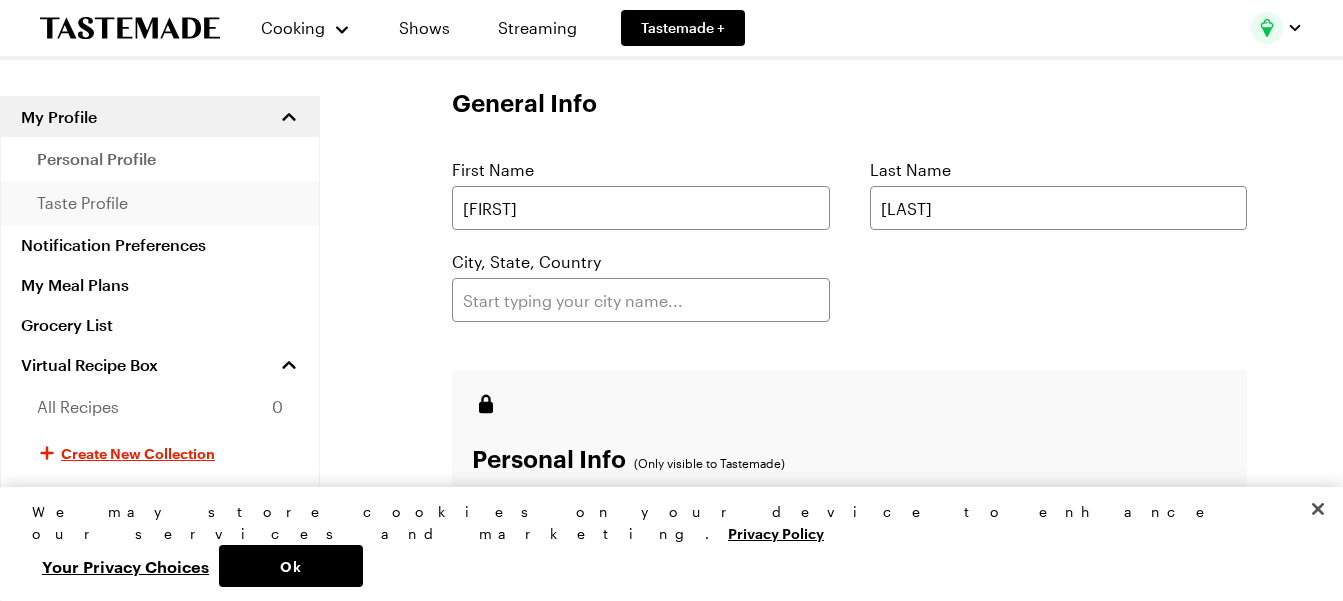scroll, scrollTop: 77, scrollLeft: 0, axis: vertical 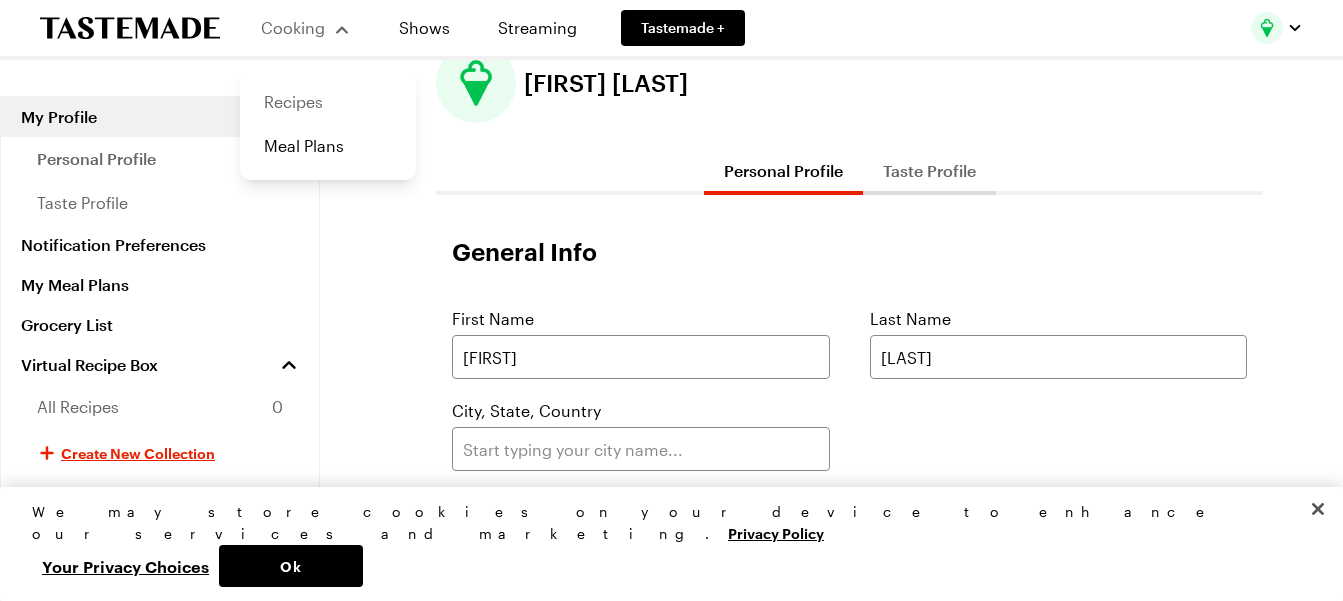 click on "Recipes" at bounding box center [328, 102] 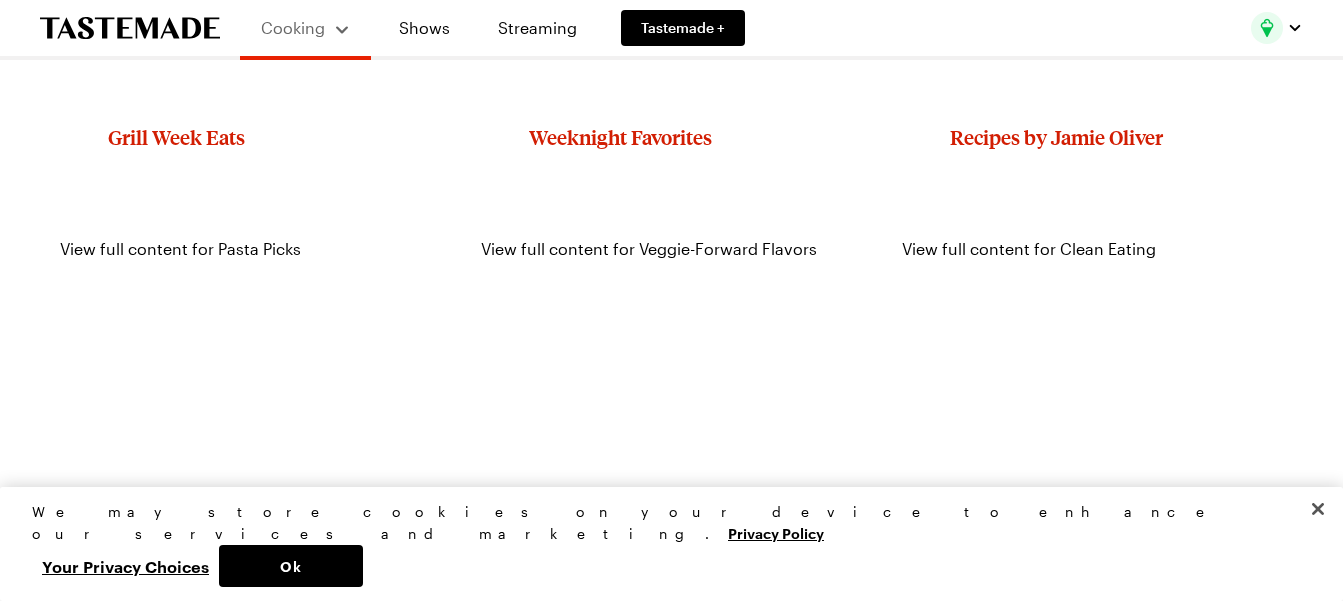 scroll, scrollTop: 1900, scrollLeft: 0, axis: vertical 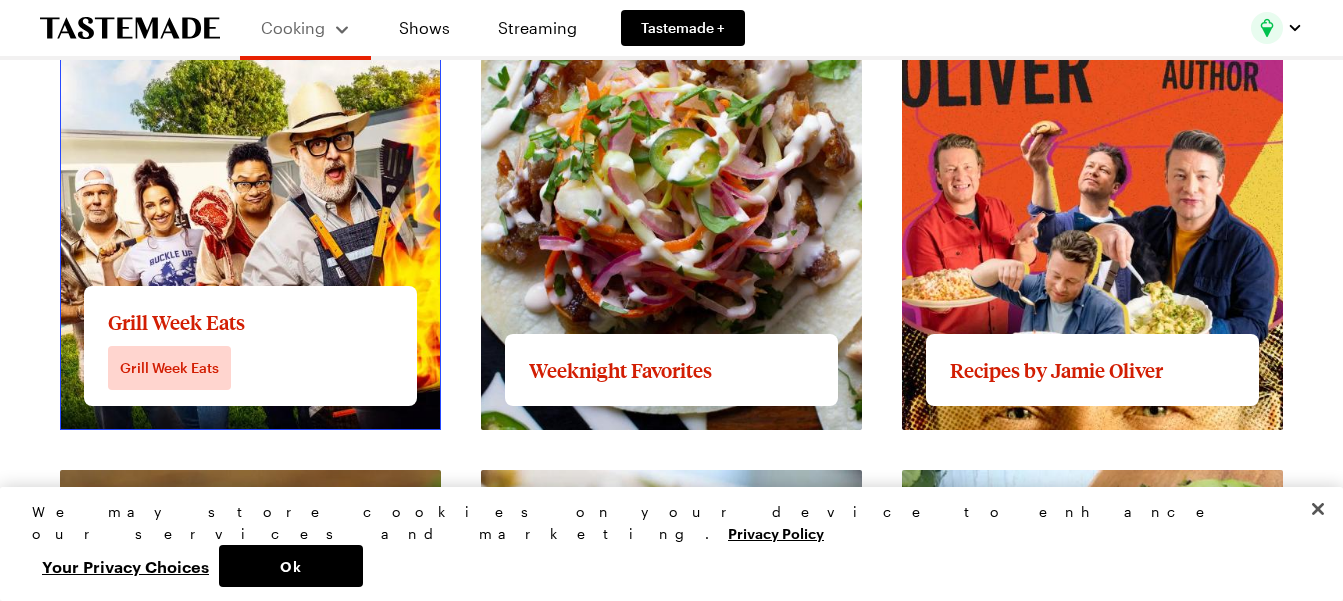 click on "View full content for Grill Week Eats" at bounding box center [194, -59] 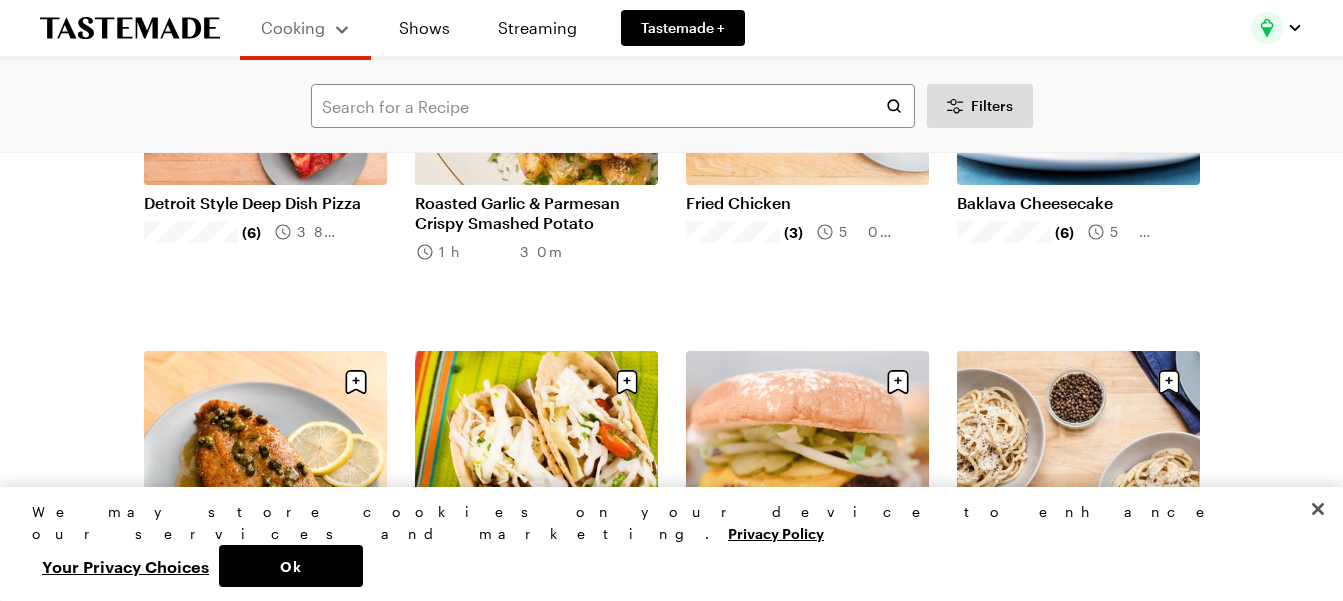 scroll, scrollTop: 1800, scrollLeft: 0, axis: vertical 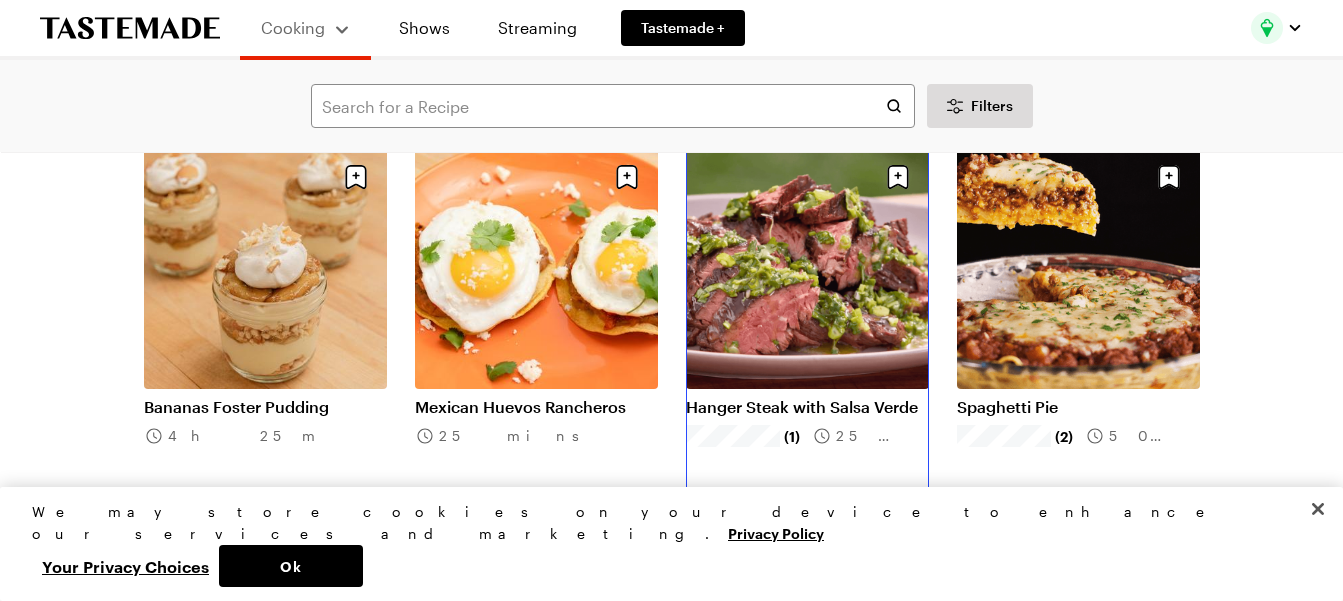 click on "Hanger Steak with Salsa Verde" at bounding box center [807, 407] 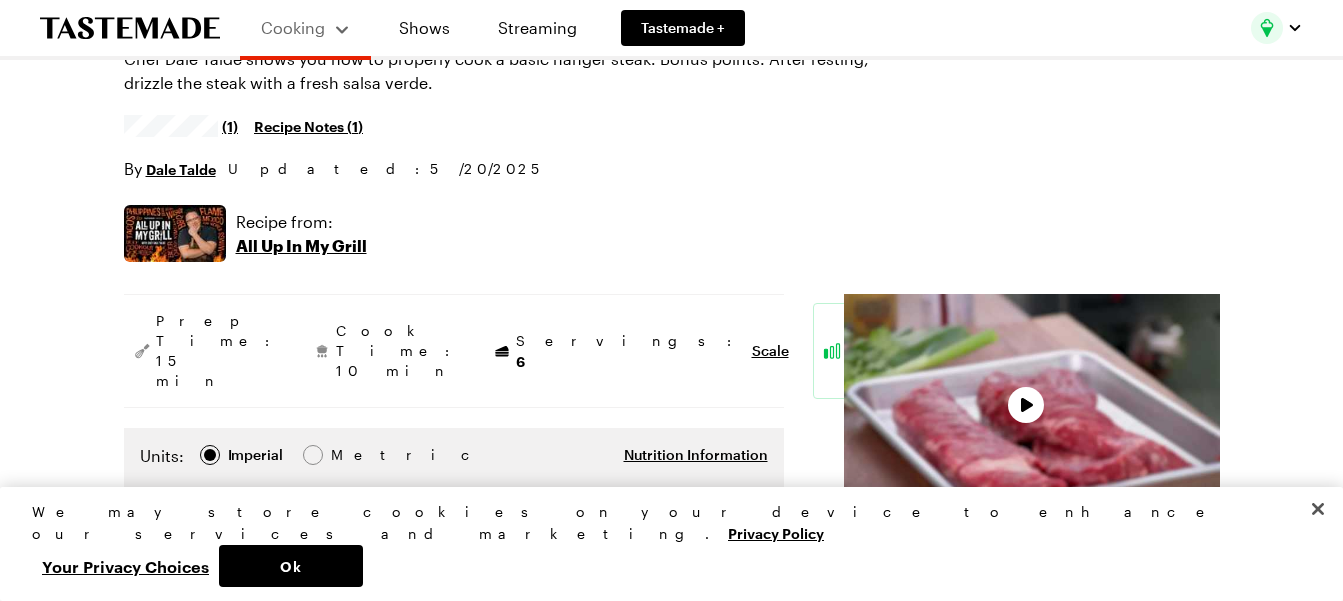 scroll, scrollTop: 200, scrollLeft: 0, axis: vertical 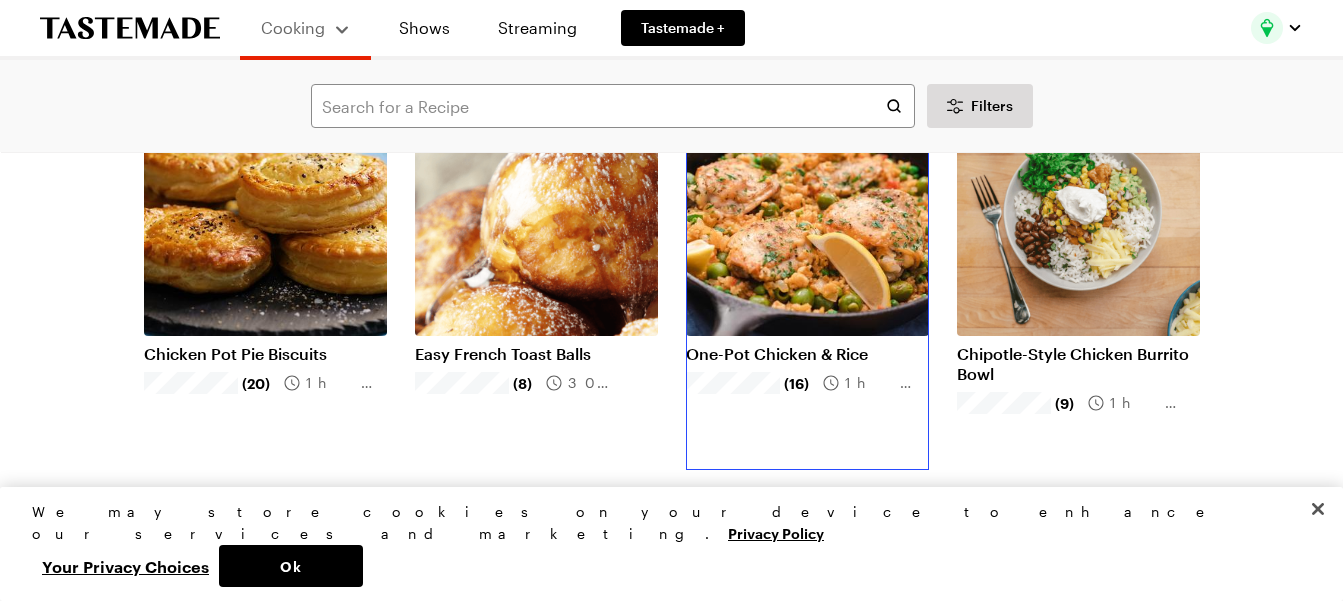 click on "One-Pot Chicken & Rice" at bounding box center (807, 354) 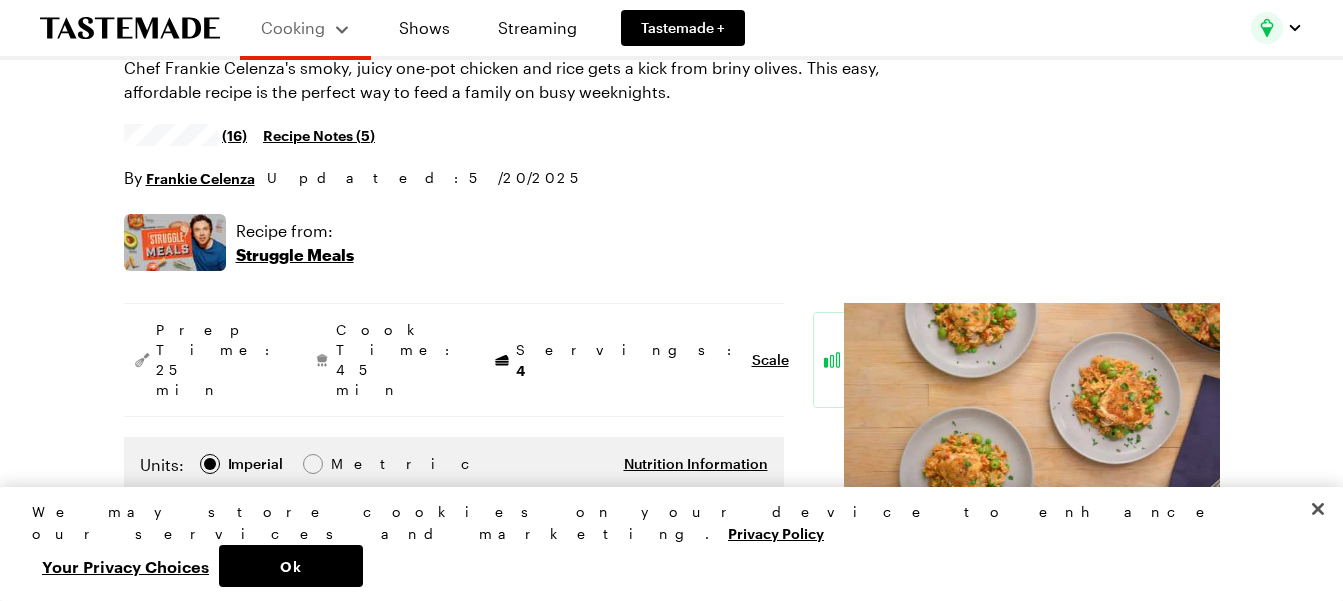 scroll, scrollTop: 0, scrollLeft: 0, axis: both 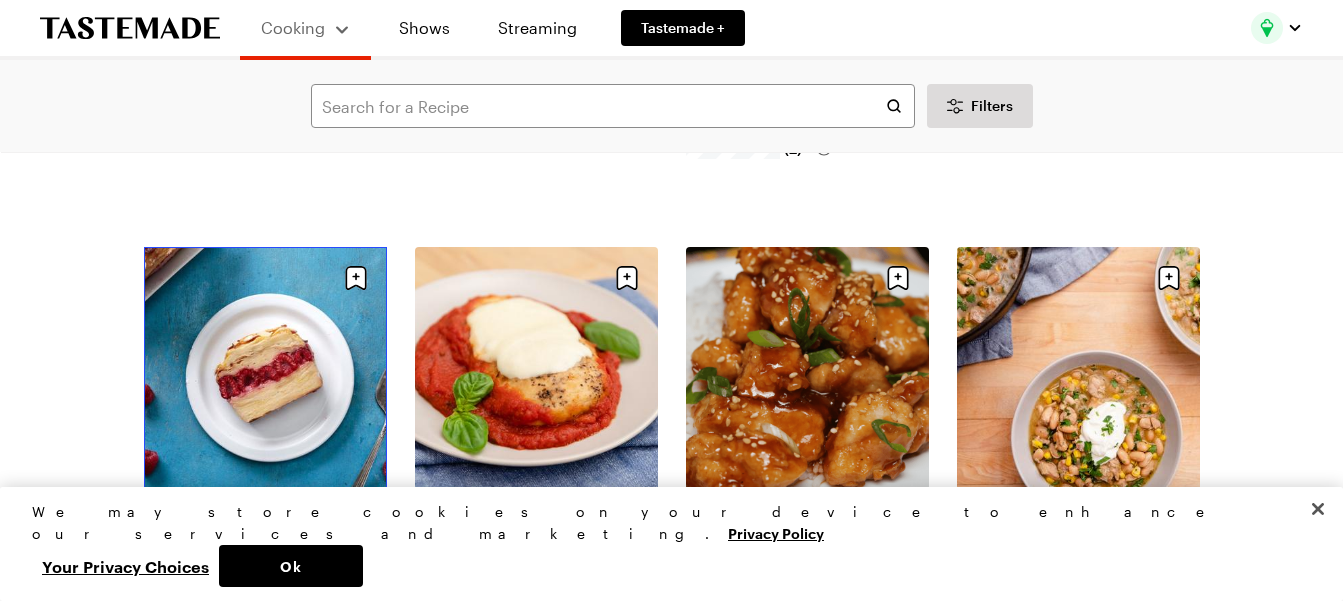 click on "Invisible Cake" at bounding box center (265, 508) 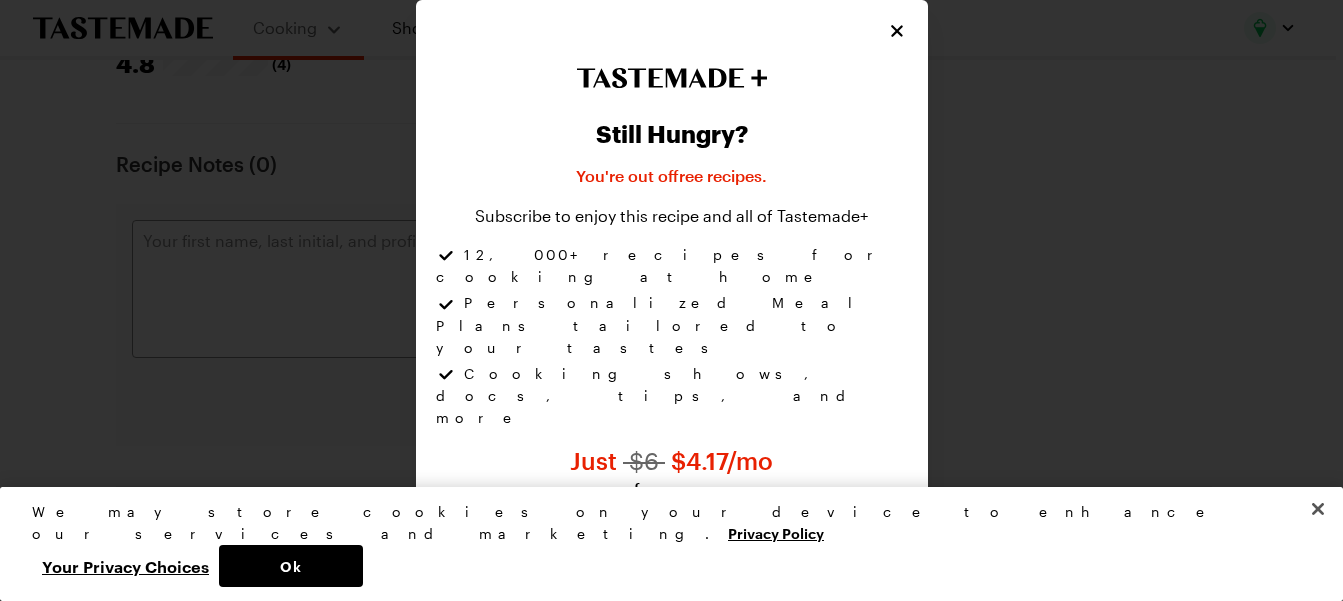 scroll, scrollTop: 0, scrollLeft: 0, axis: both 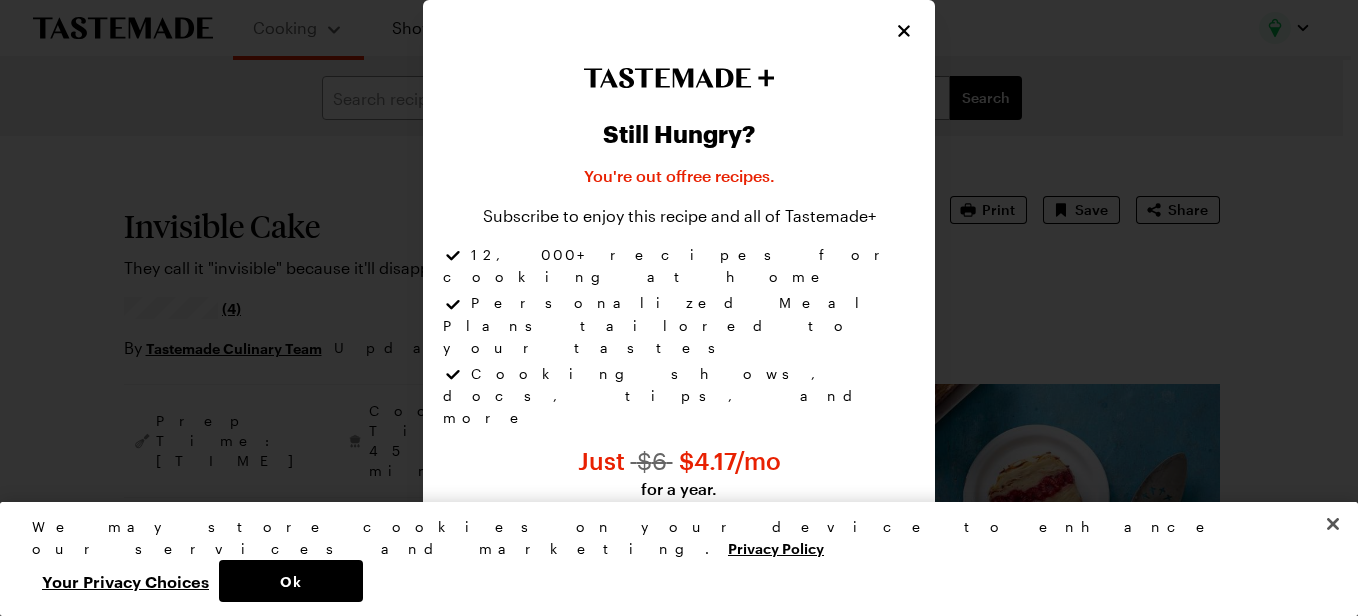type on "x" 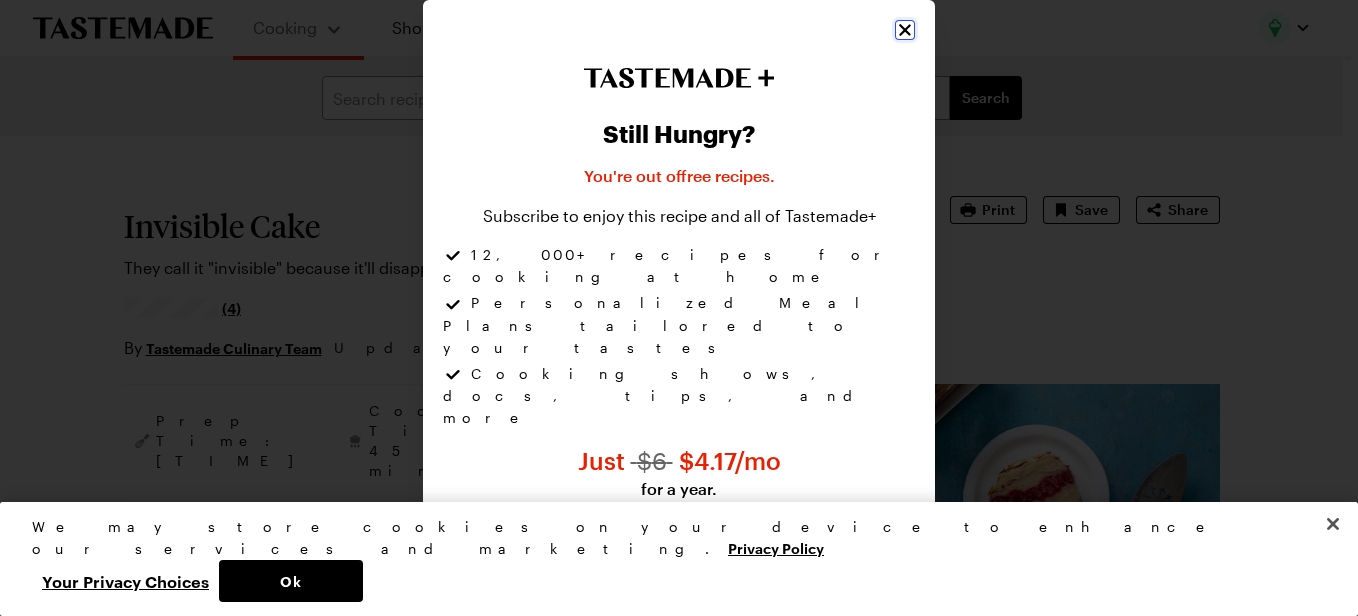 click 